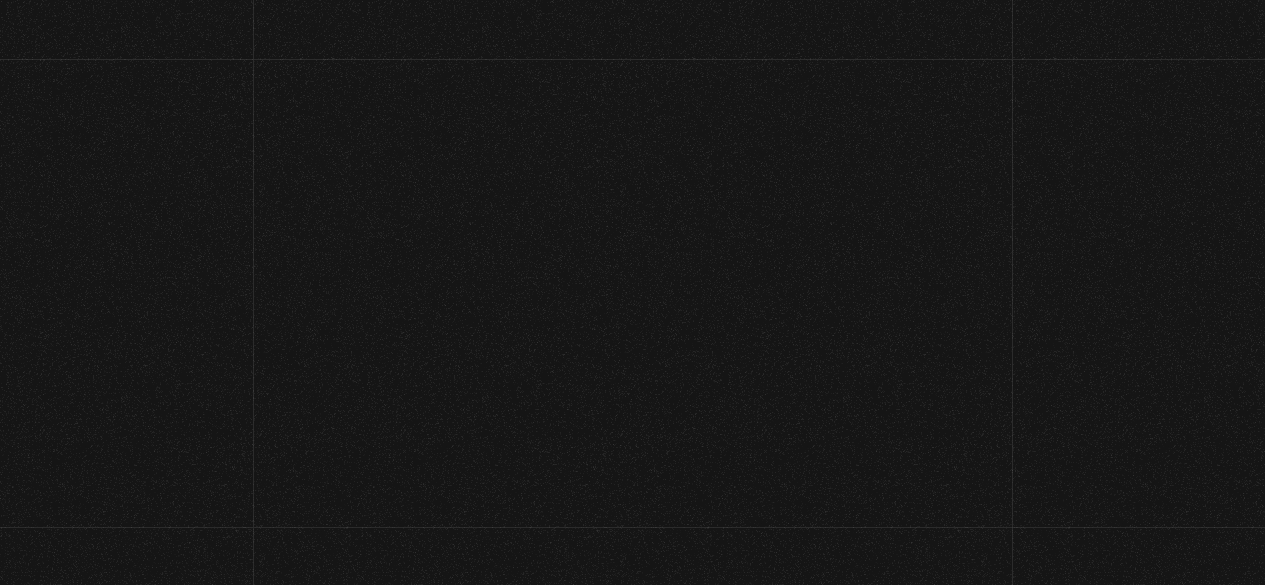 scroll, scrollTop: 0, scrollLeft: 0, axis: both 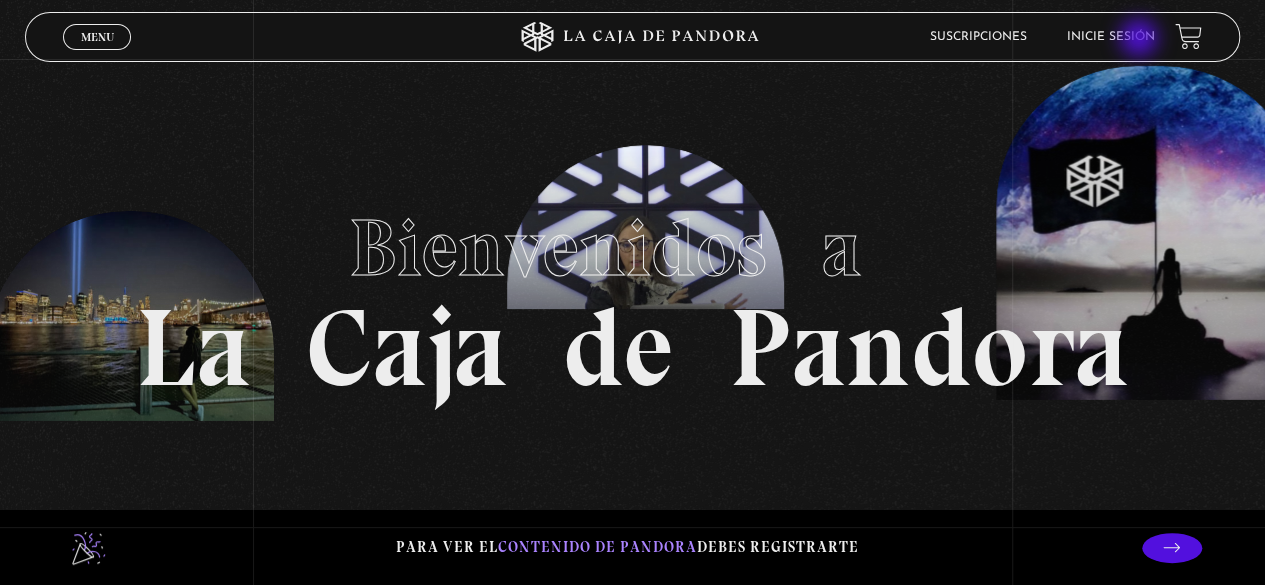 click on "Inicie sesión" at bounding box center [1111, 37] 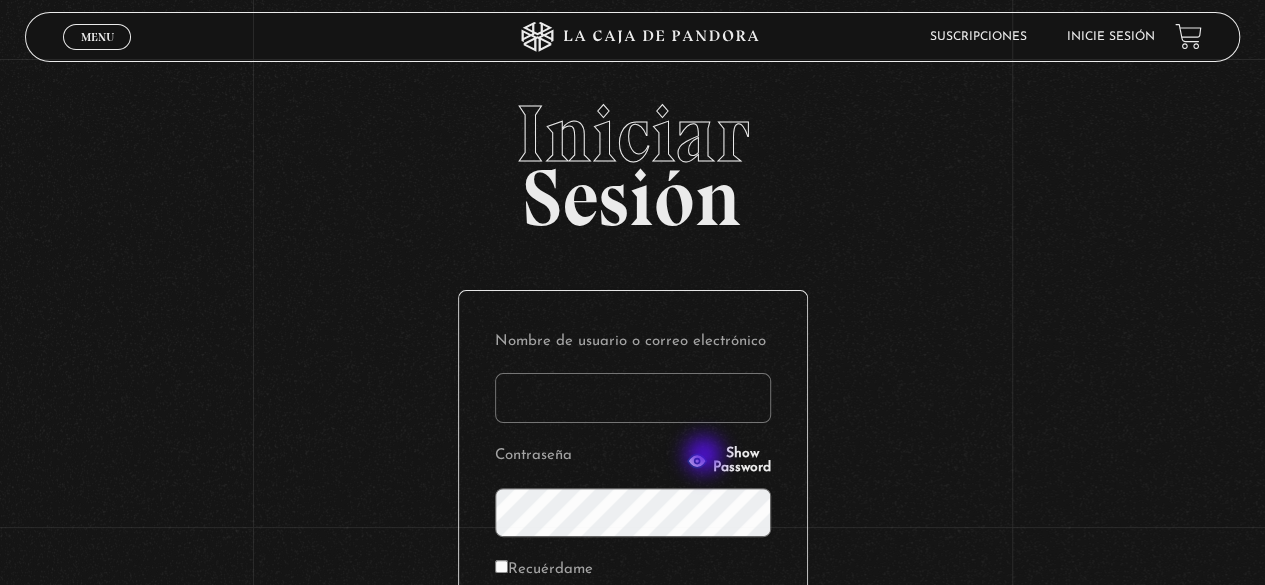 scroll, scrollTop: 100, scrollLeft: 0, axis: vertical 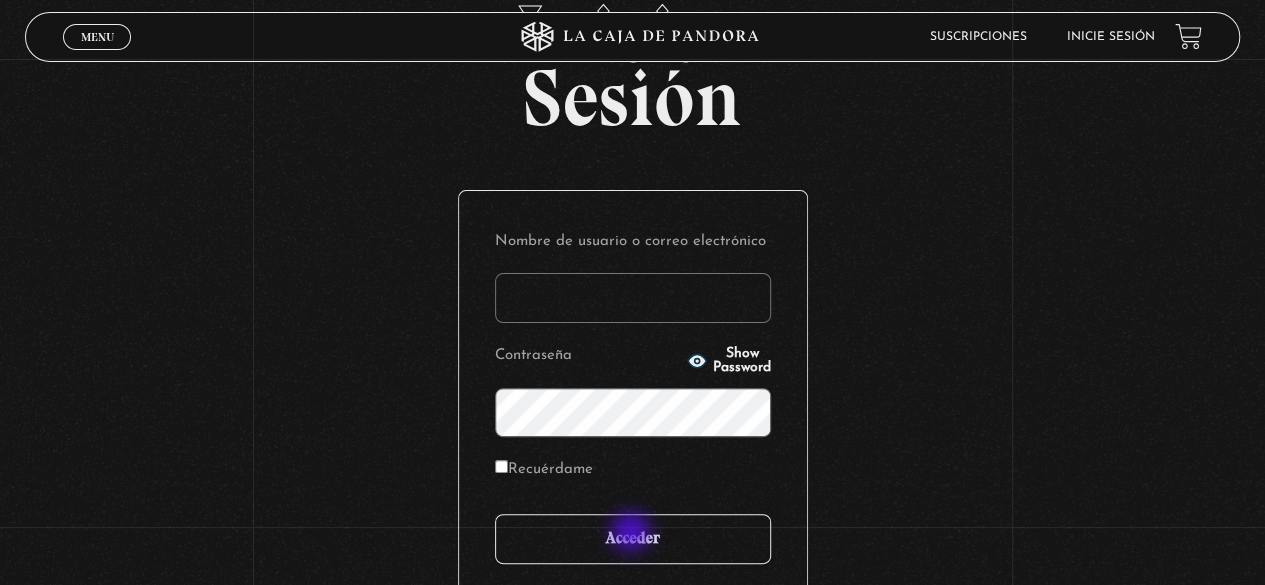 type on "karisanchezh@gmail.com" 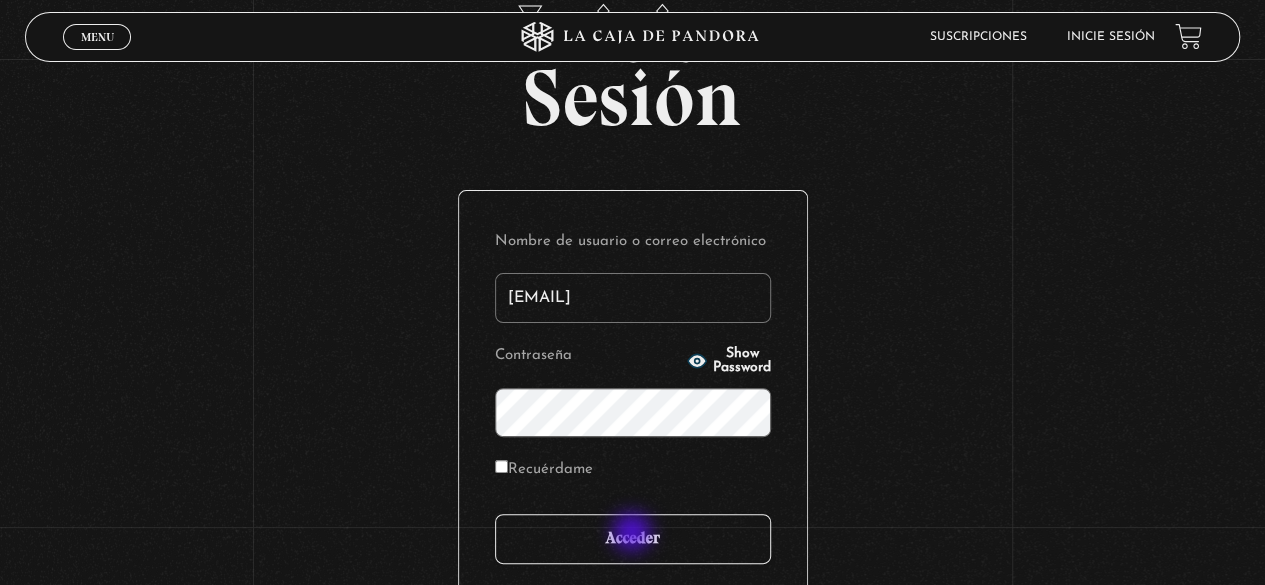 click on "Acceder" at bounding box center [633, 539] 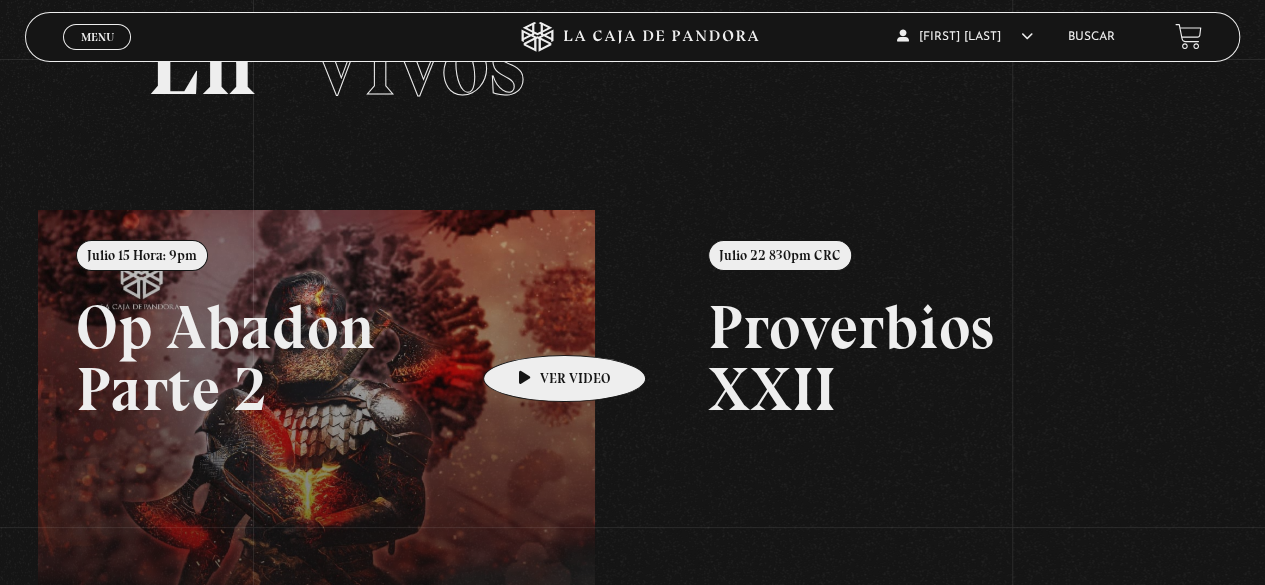 scroll, scrollTop: 0, scrollLeft: 0, axis: both 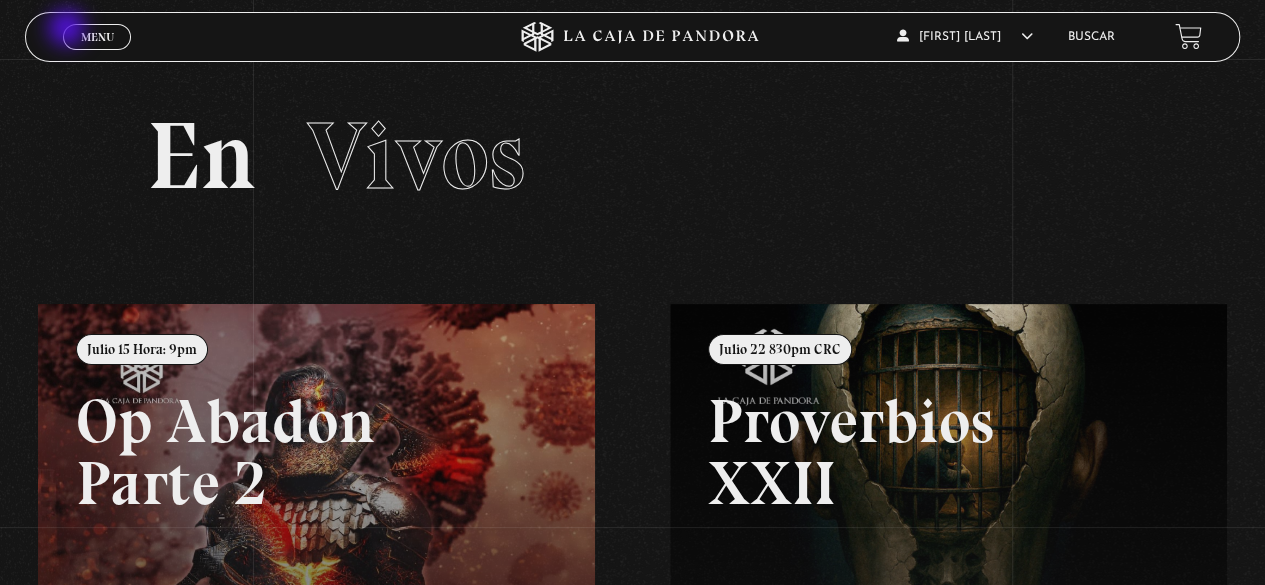 click on "Menu Cerrar" at bounding box center [97, 37] 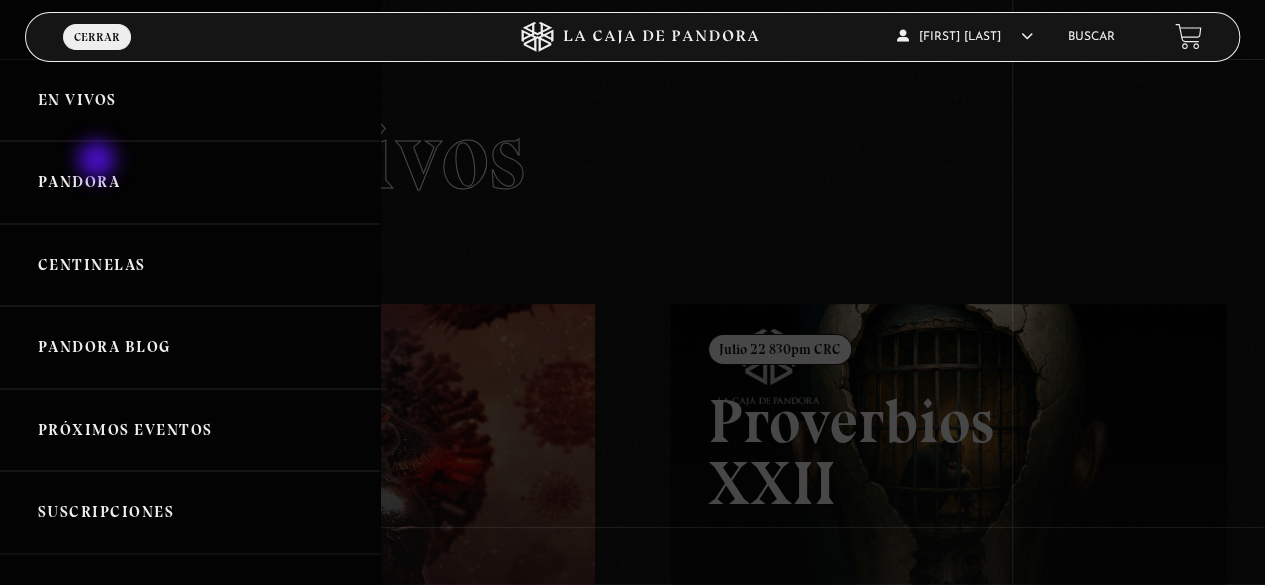 click on "Pandora" at bounding box center [190, 182] 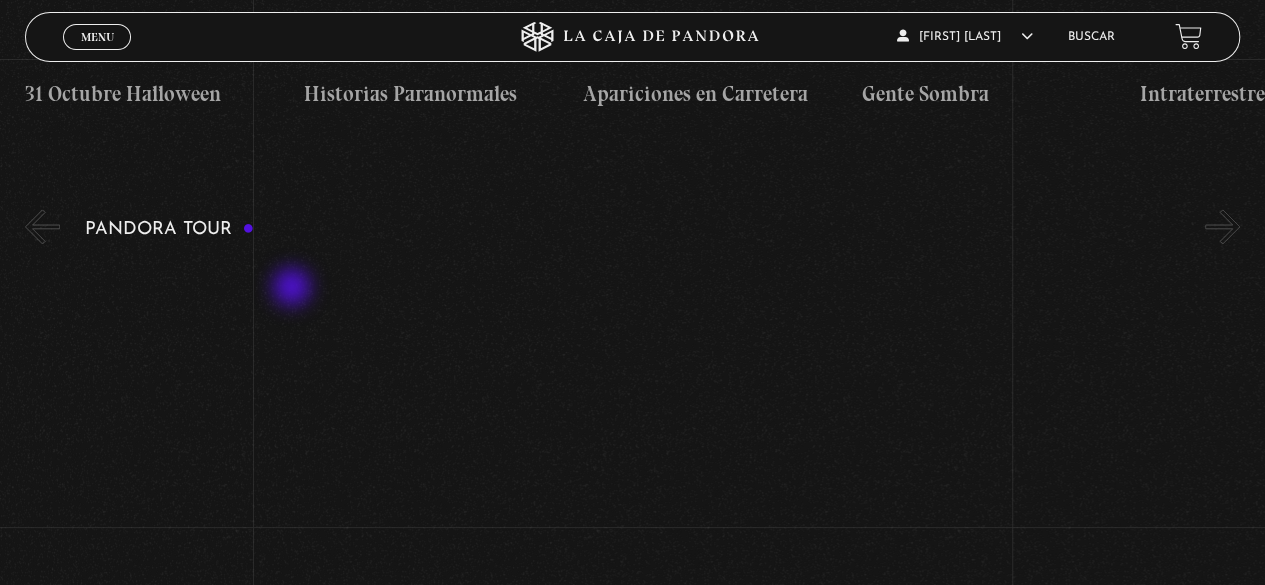 scroll, scrollTop: 1500, scrollLeft: 0, axis: vertical 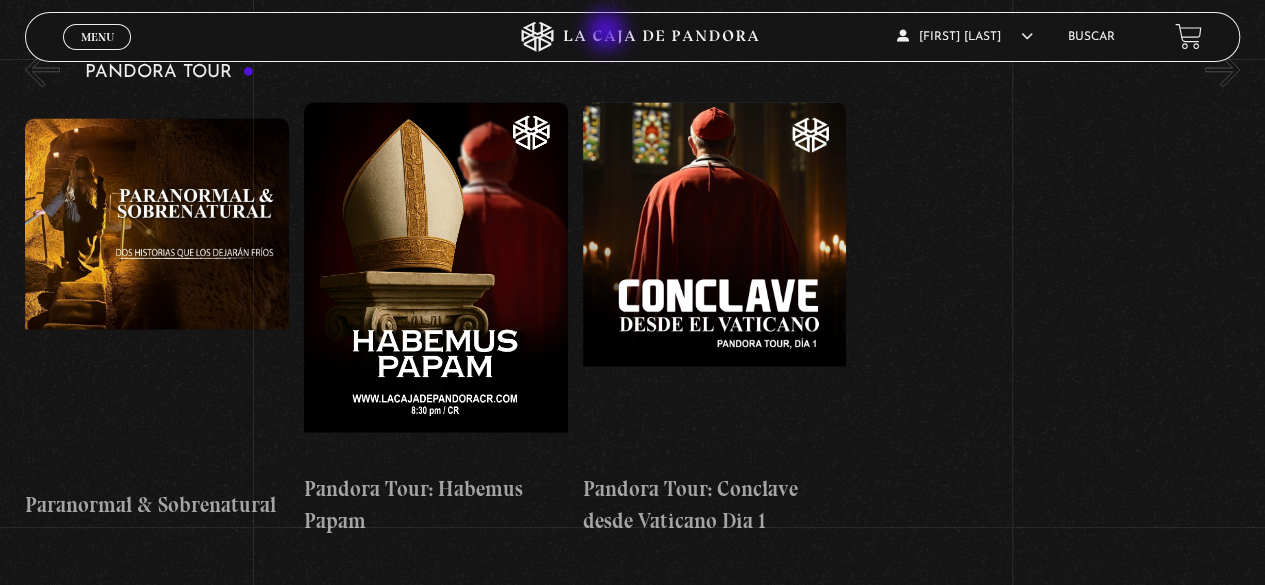 click 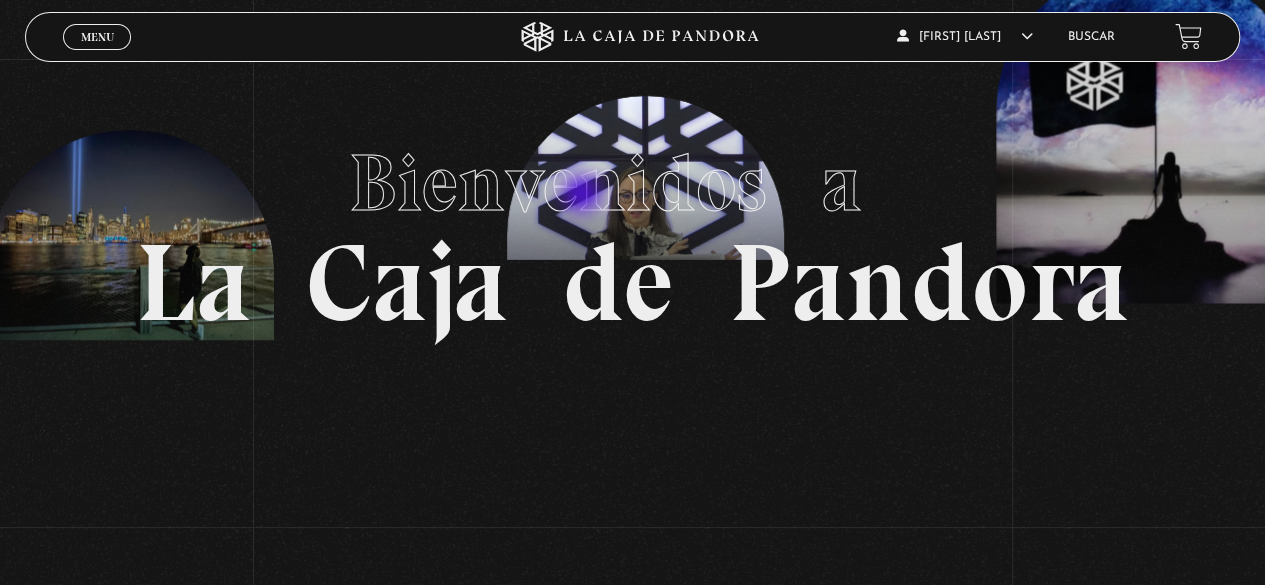 scroll, scrollTop: 0, scrollLeft: 0, axis: both 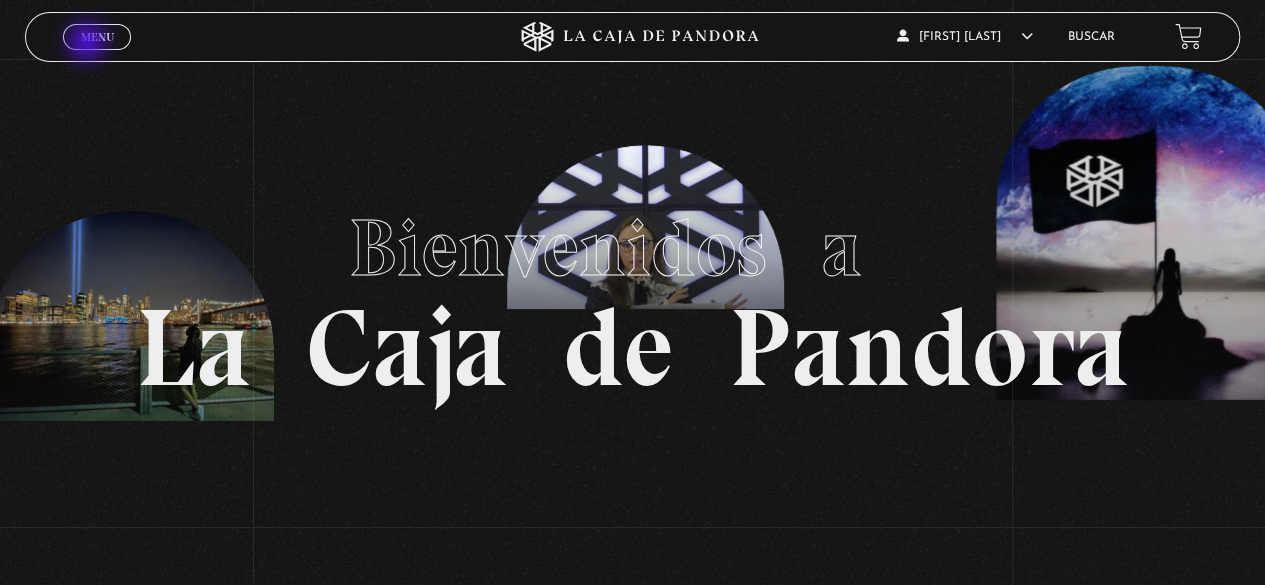 click on "Menu Cerrar" at bounding box center [97, 37] 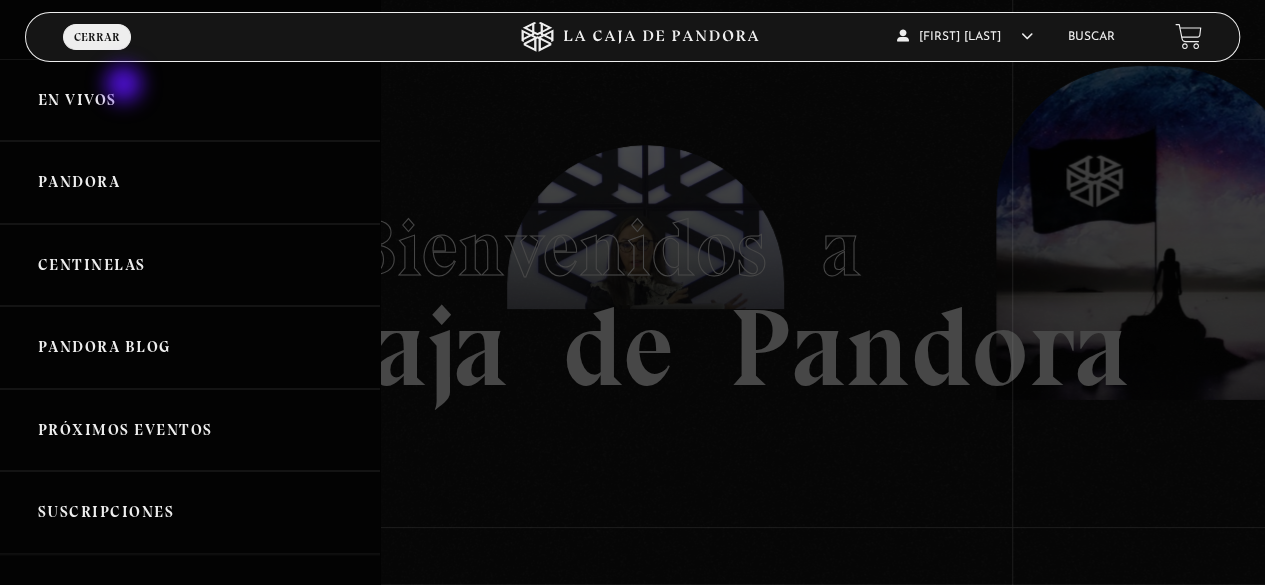 click on "En vivos" at bounding box center [190, 100] 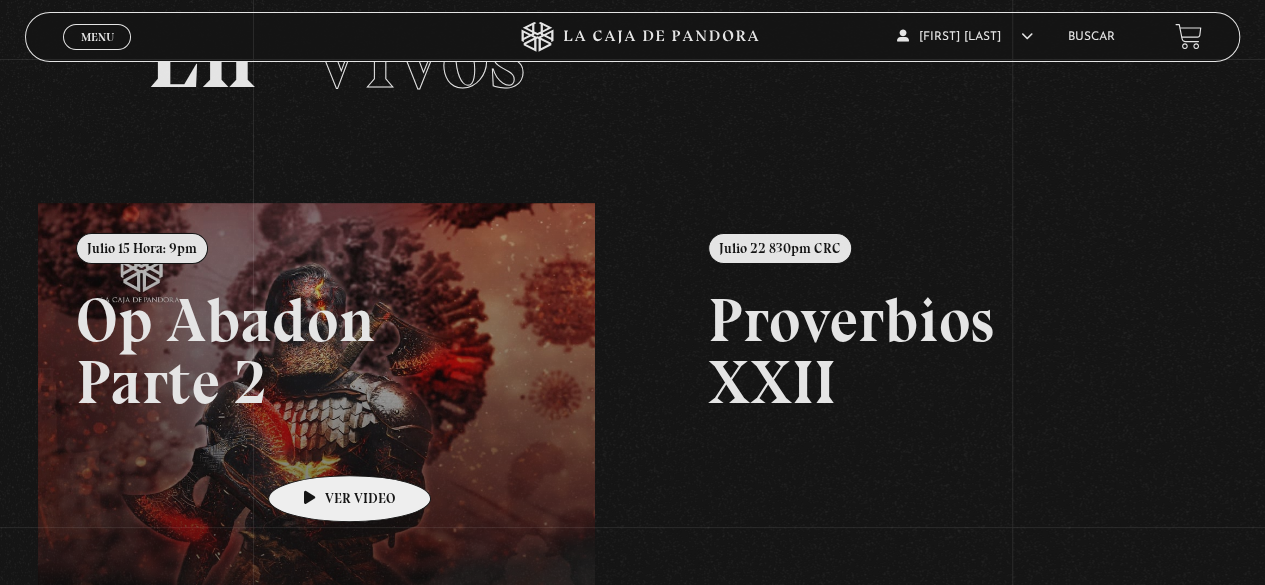 scroll, scrollTop: 200, scrollLeft: 0, axis: vertical 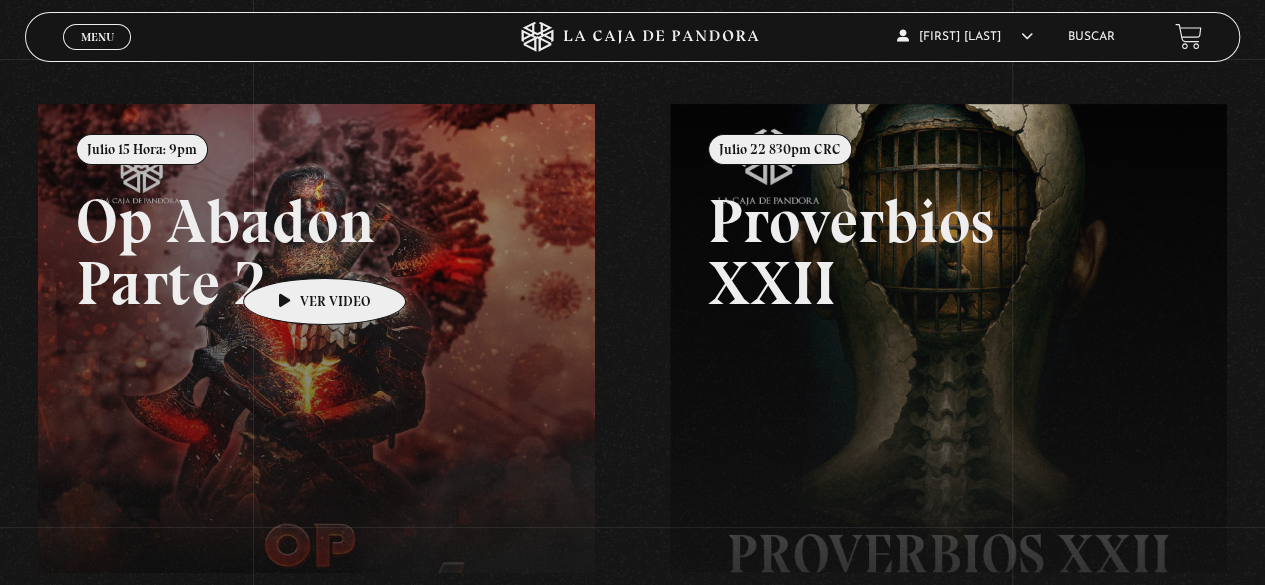 click at bounding box center [670, 396] 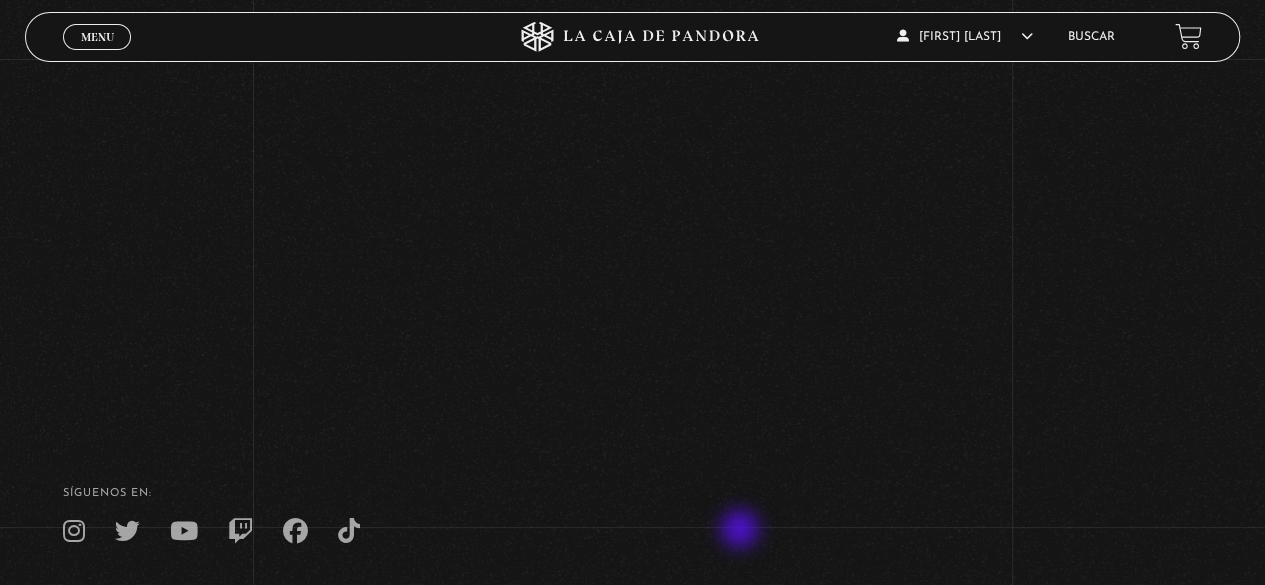 scroll, scrollTop: 400, scrollLeft: 0, axis: vertical 